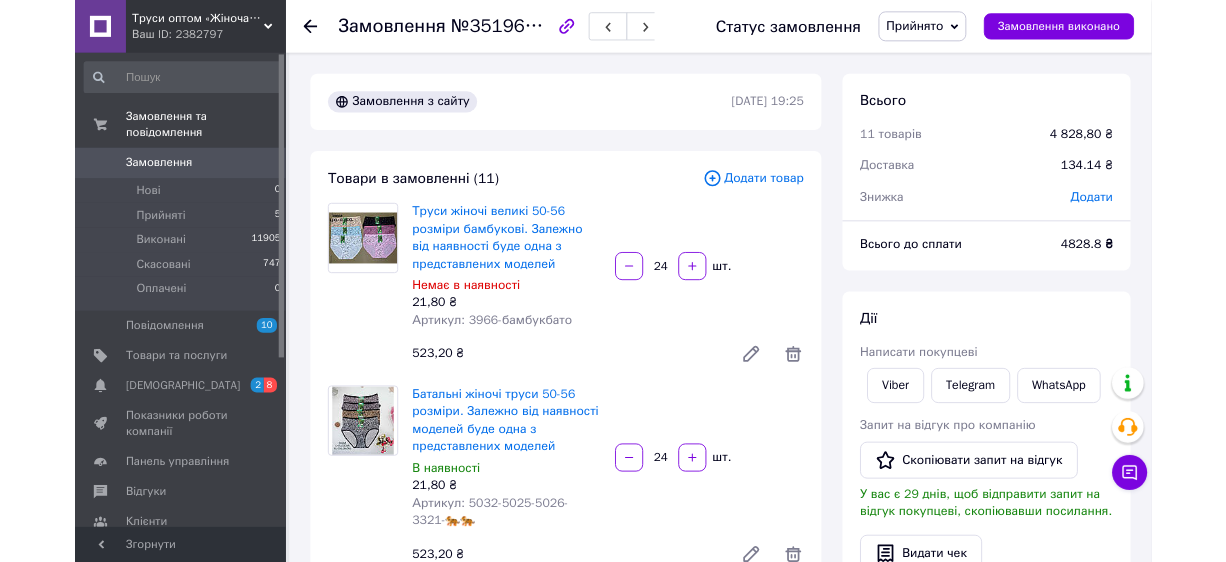 scroll, scrollTop: 2666, scrollLeft: 0, axis: vertical 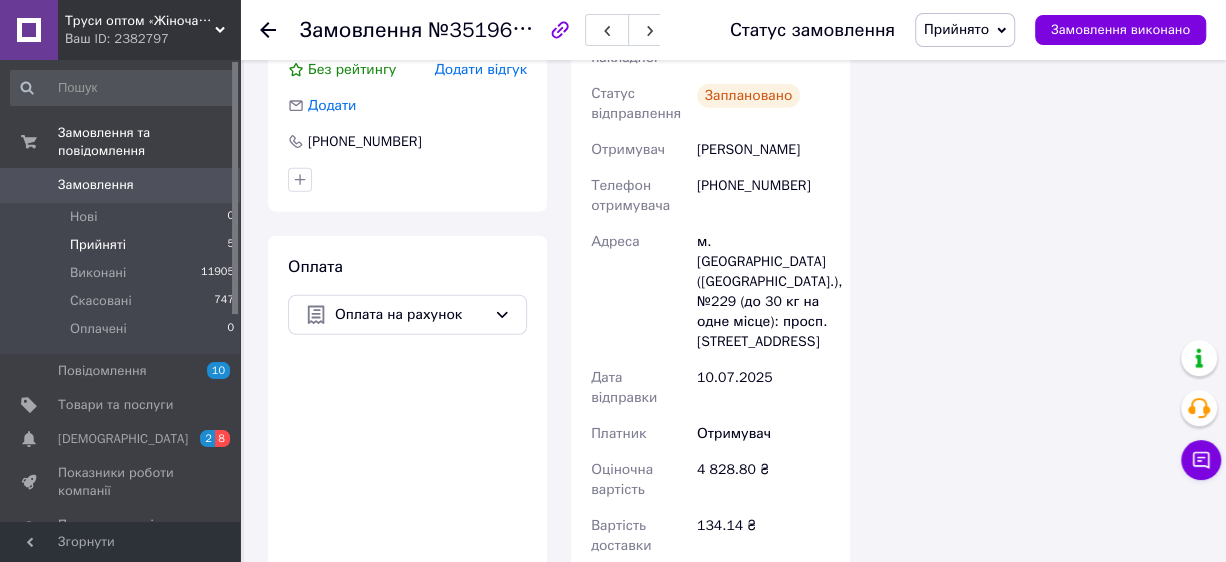 click on "Прийняті" at bounding box center [98, 245] 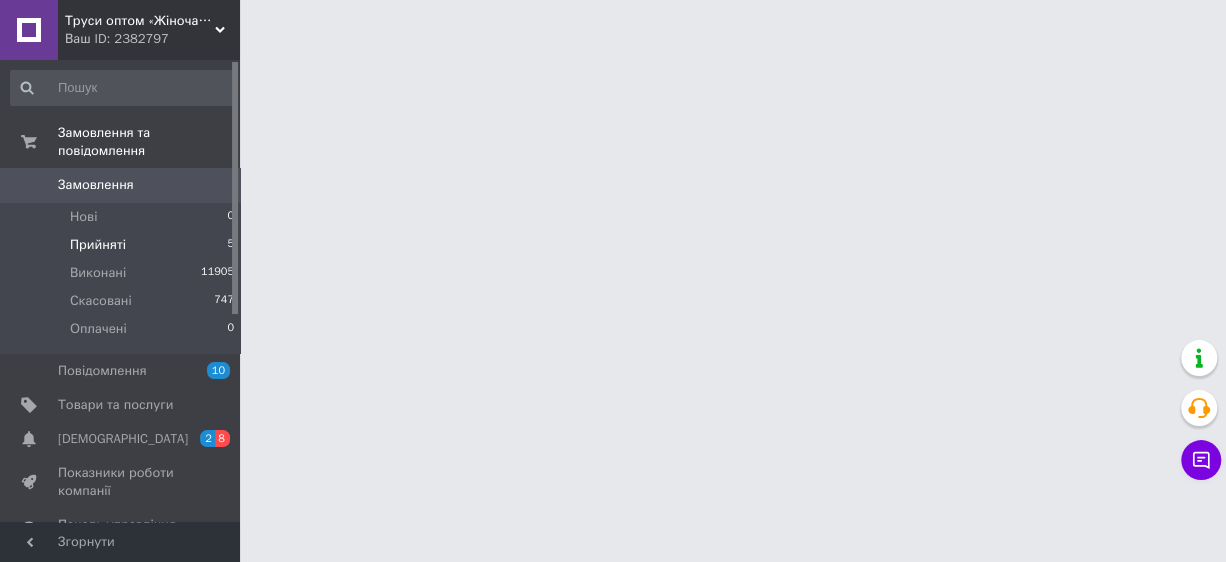 scroll, scrollTop: 0, scrollLeft: 0, axis: both 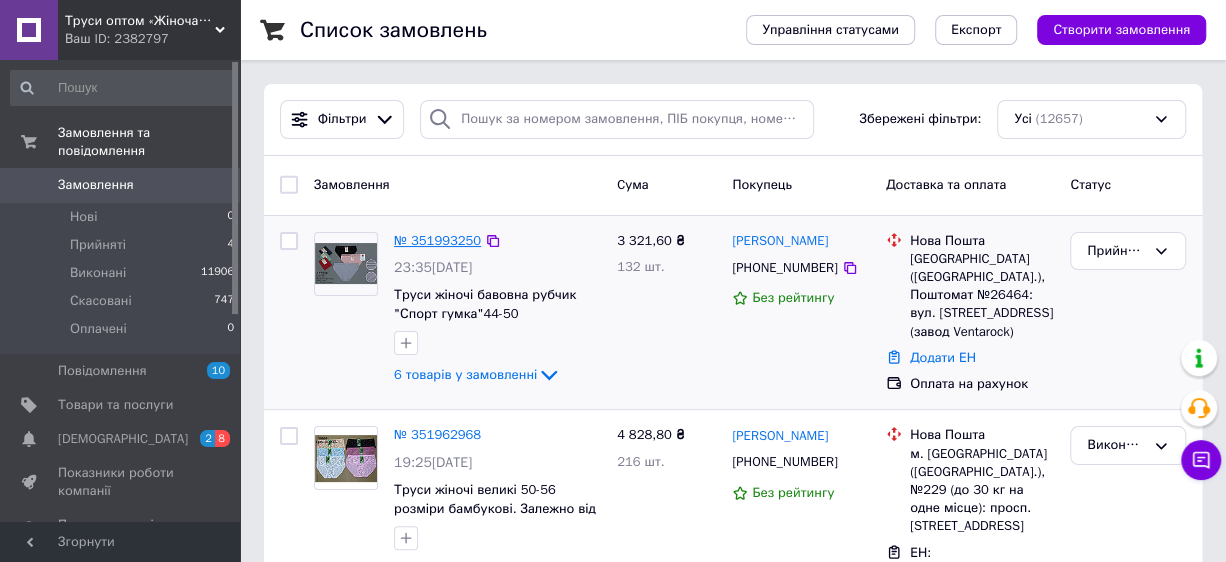 click on "№ 351993250" at bounding box center (437, 240) 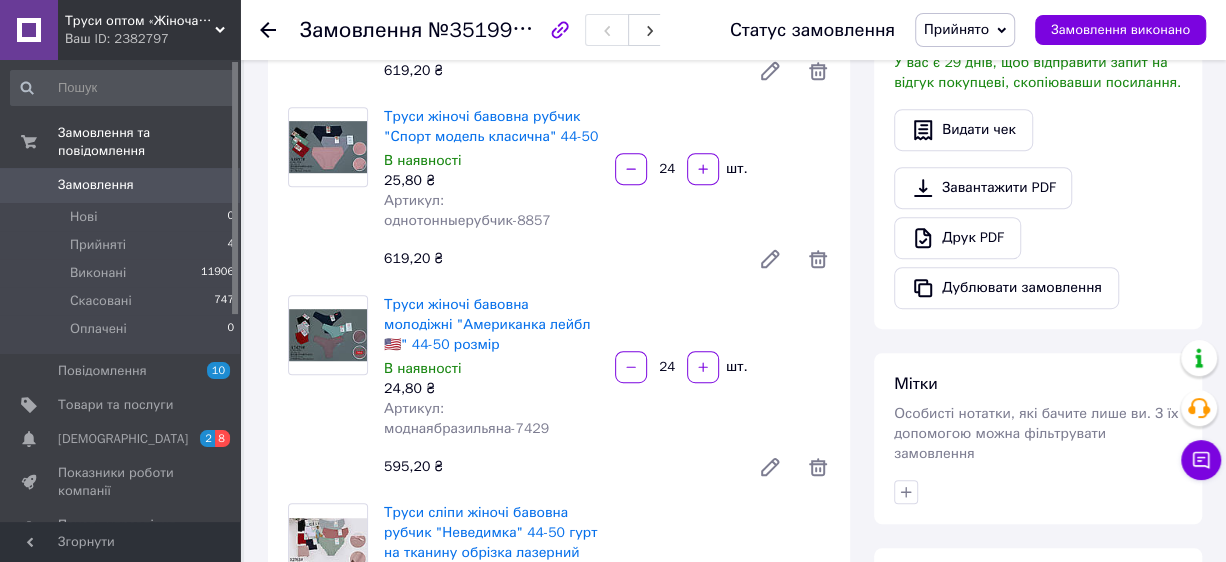 scroll, scrollTop: 222, scrollLeft: 0, axis: vertical 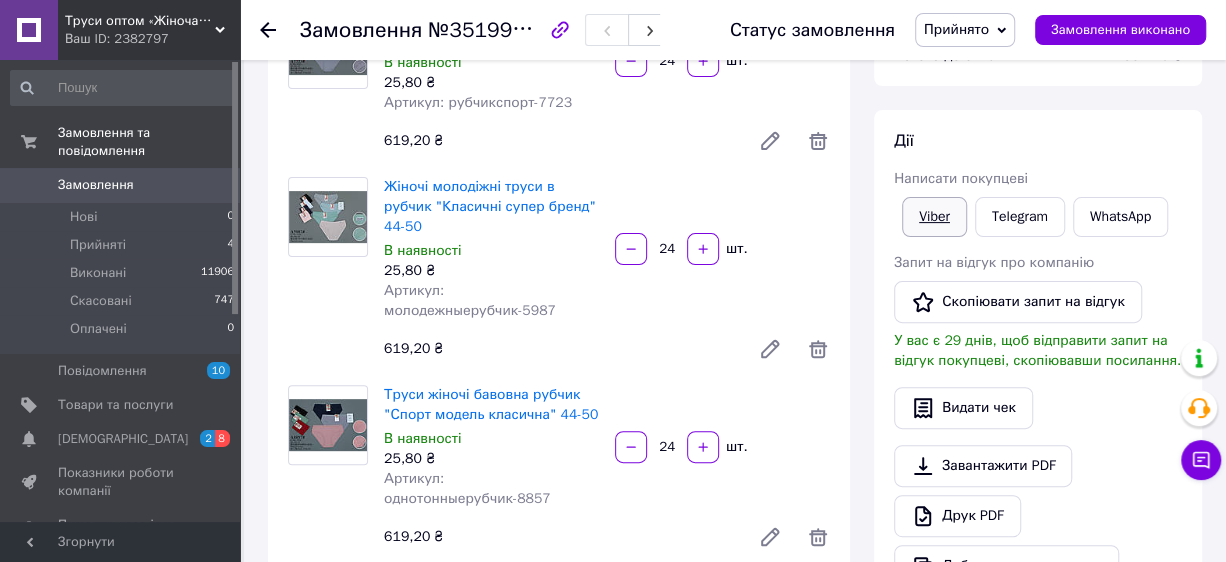 click on "Viber" at bounding box center [934, 217] 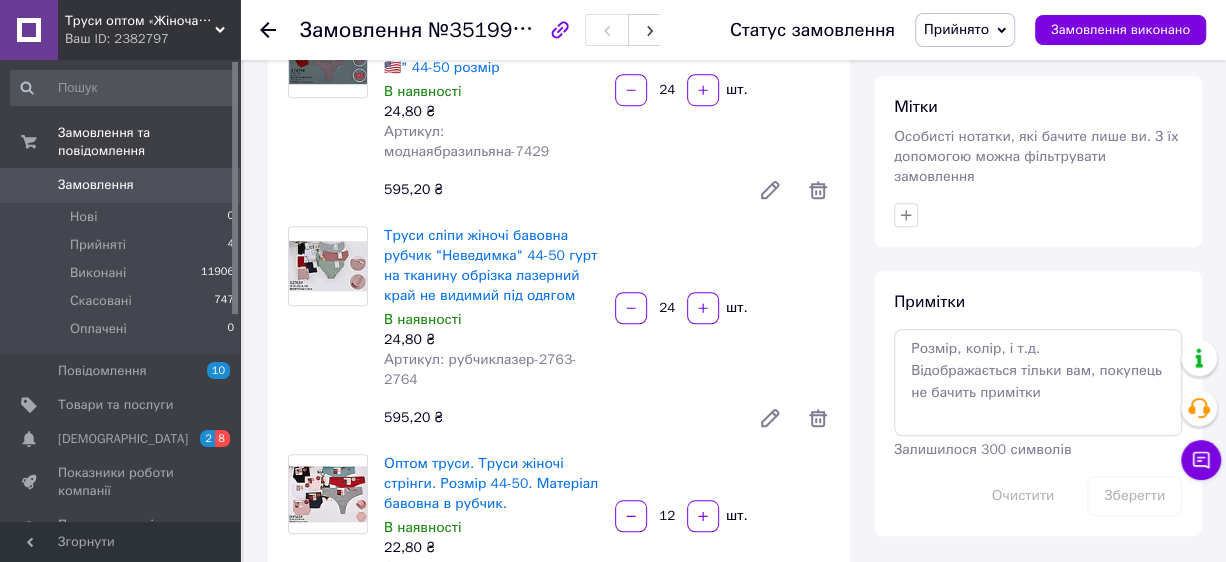 scroll, scrollTop: 444, scrollLeft: 0, axis: vertical 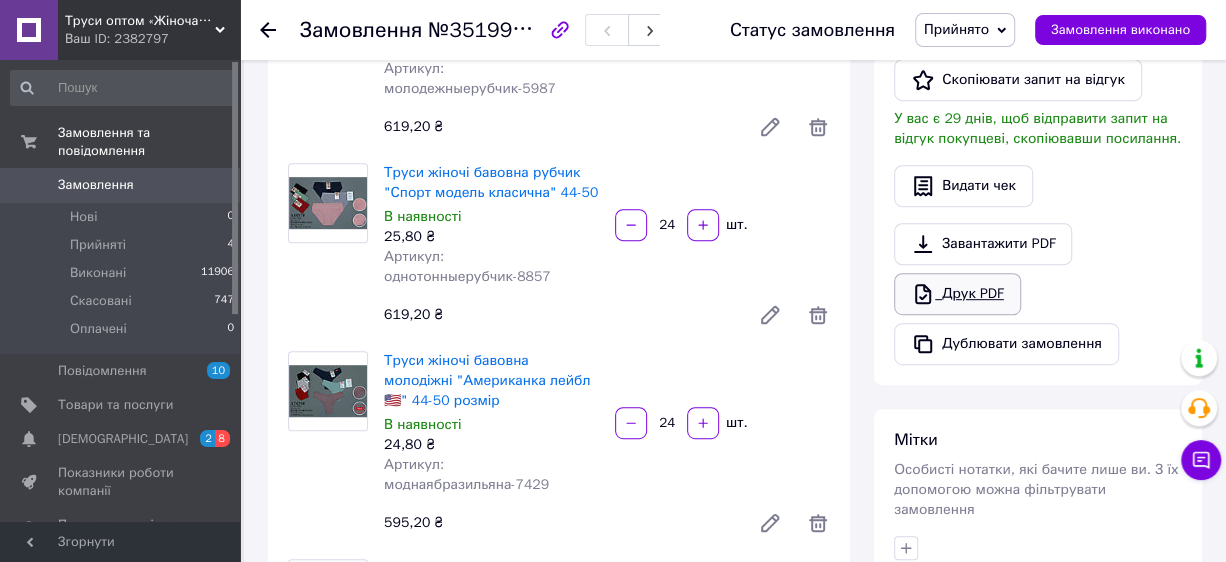 click on "Друк PDF" at bounding box center (957, 294) 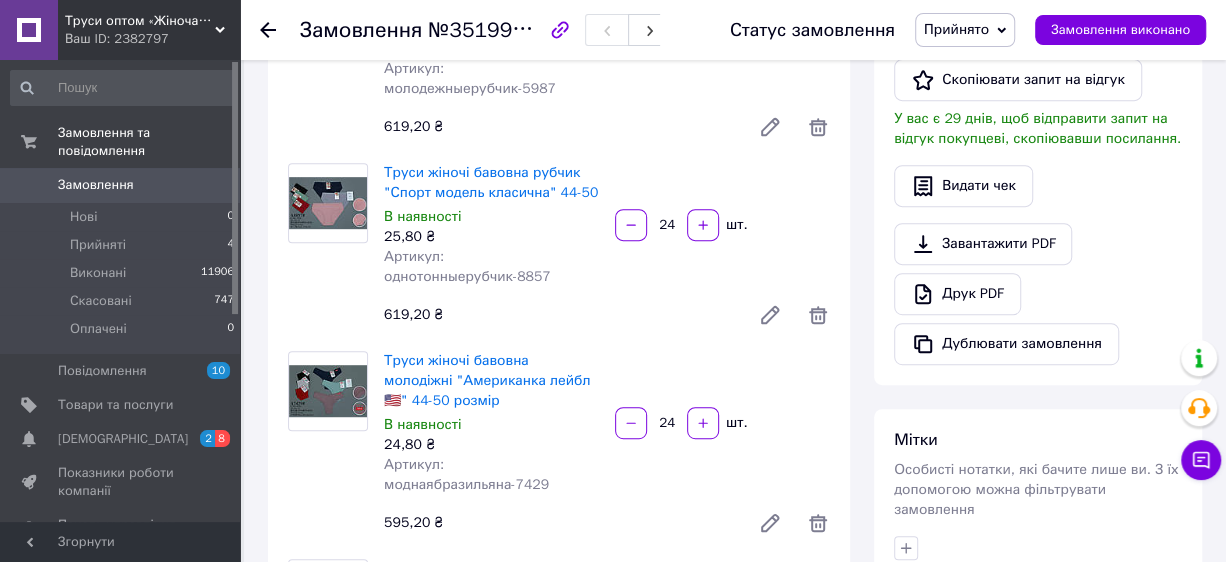 click on "24   шт." at bounding box center [722, 225] 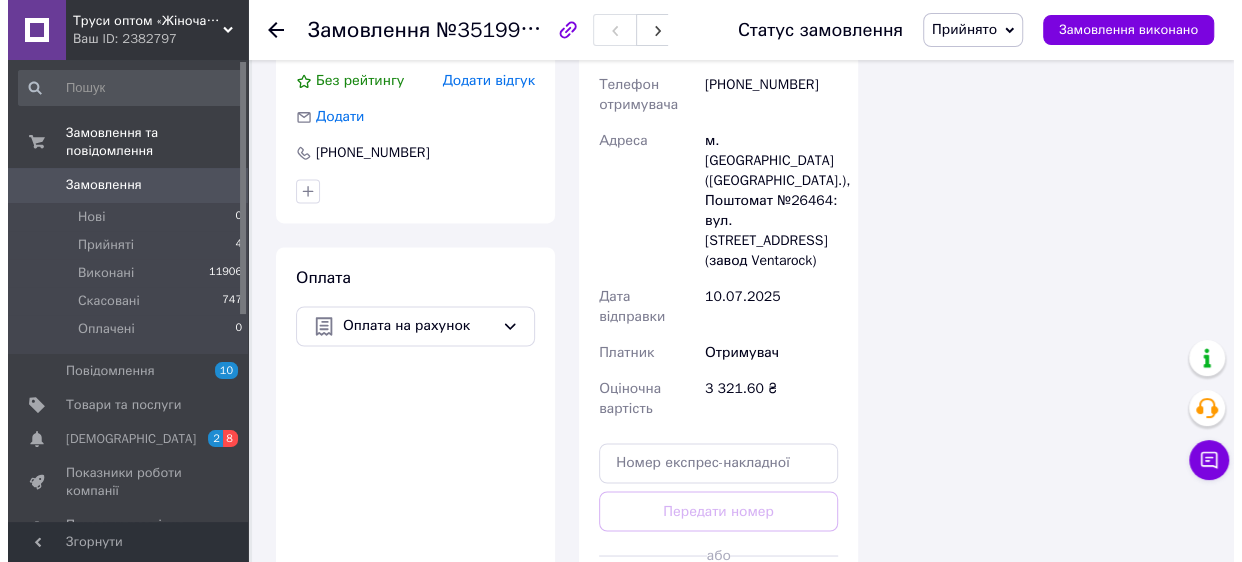 scroll, scrollTop: 1222, scrollLeft: 0, axis: vertical 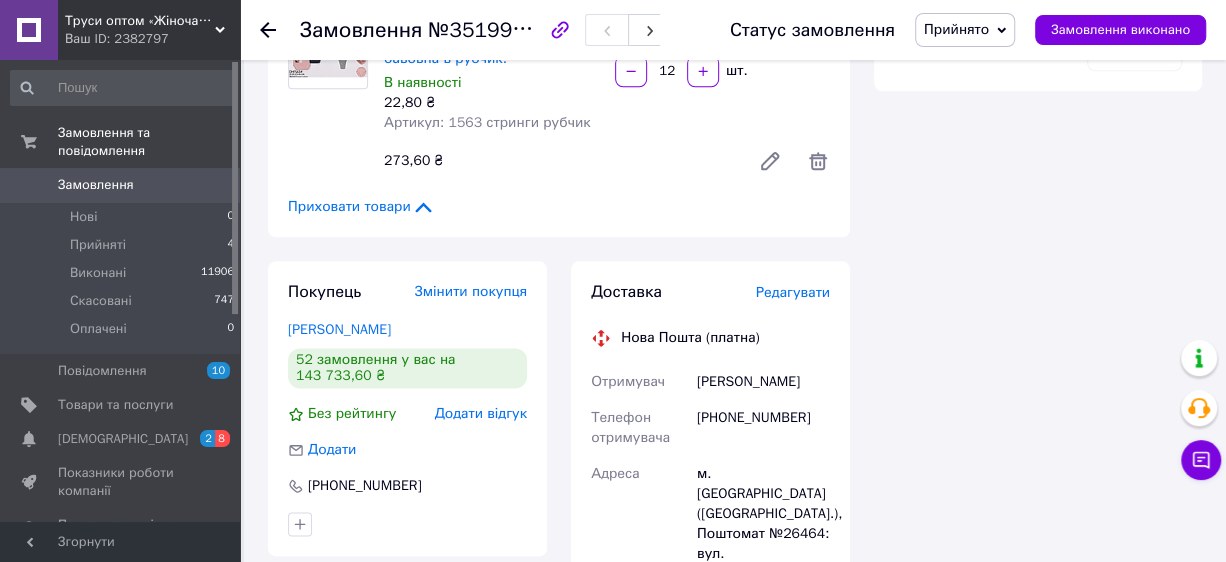click on "Редагувати" at bounding box center (793, 292) 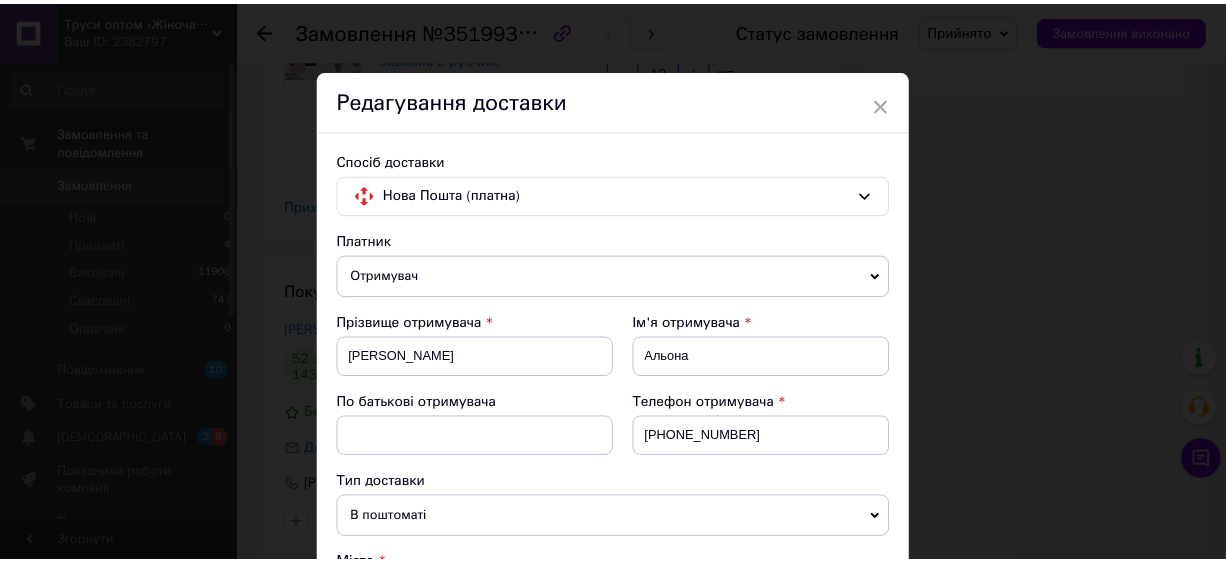 scroll, scrollTop: 791, scrollLeft: 0, axis: vertical 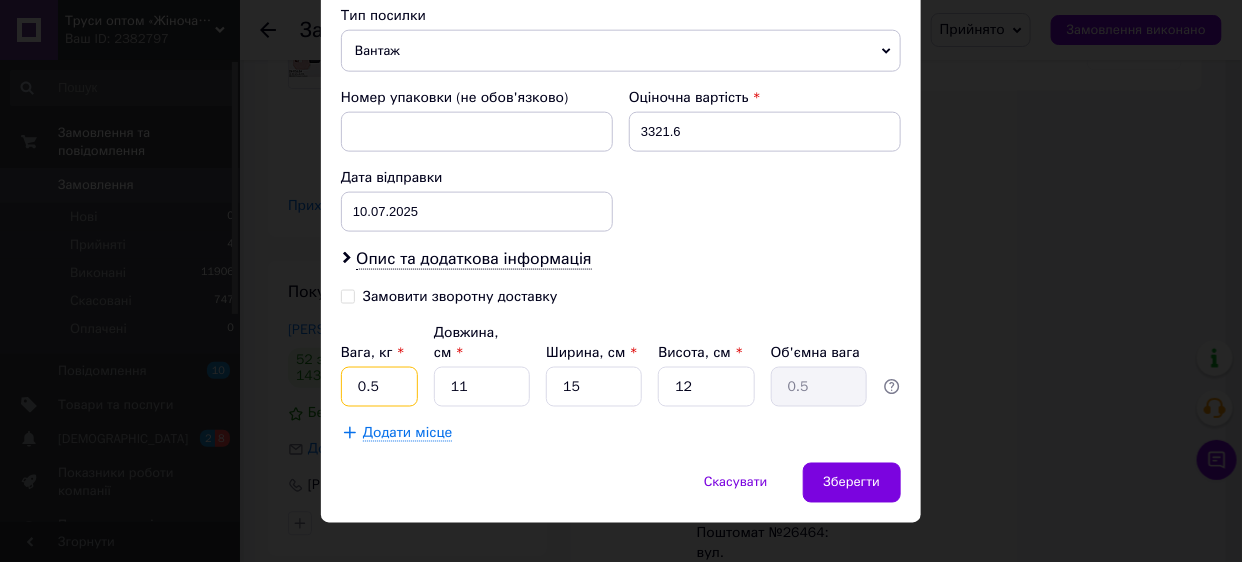 click on "0.5" at bounding box center [379, 387] 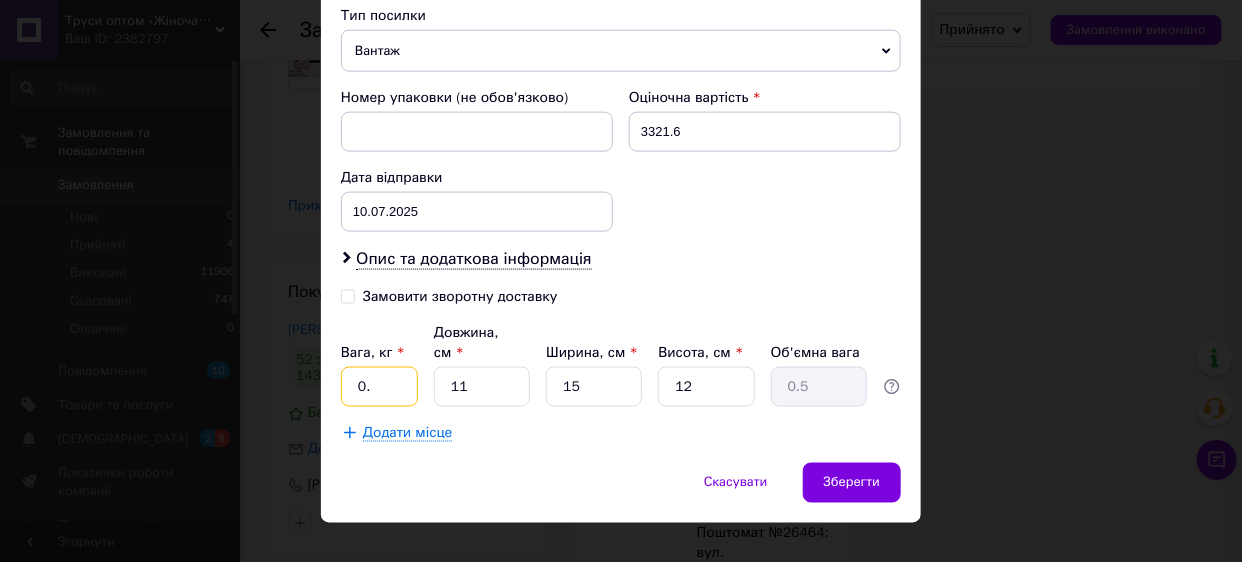 type on "0" 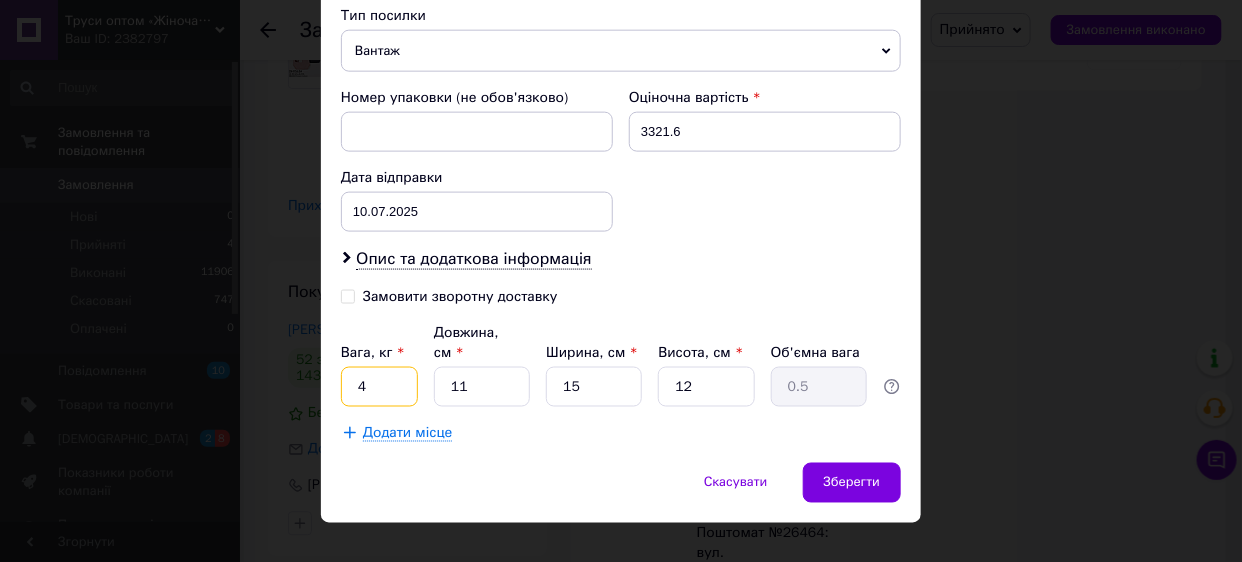 type on "4" 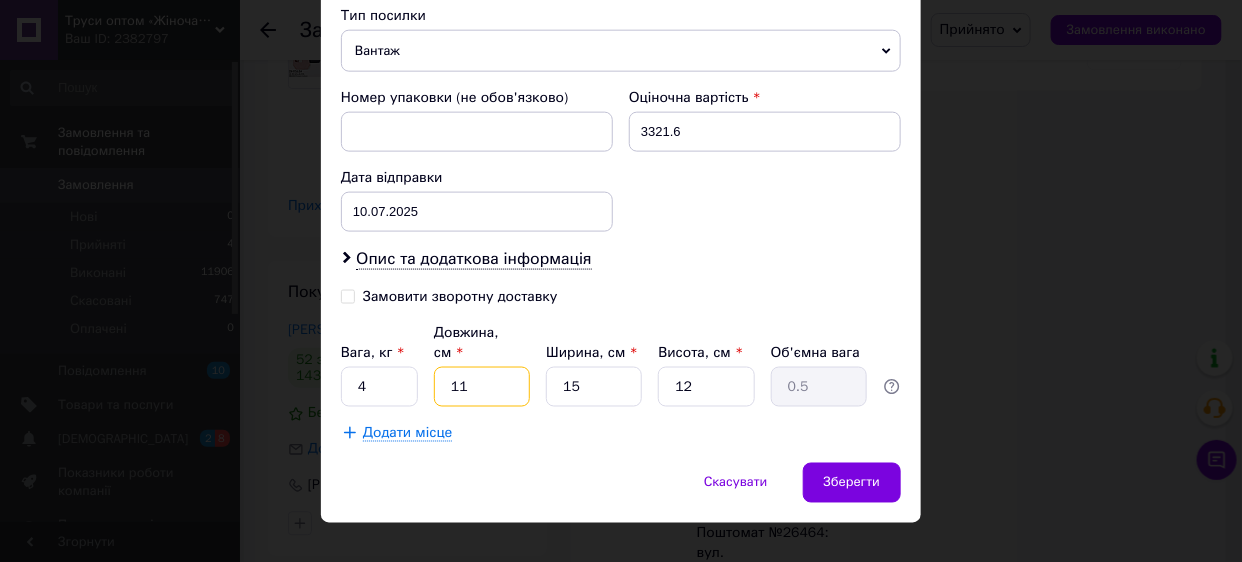 click on "11" at bounding box center [482, 387] 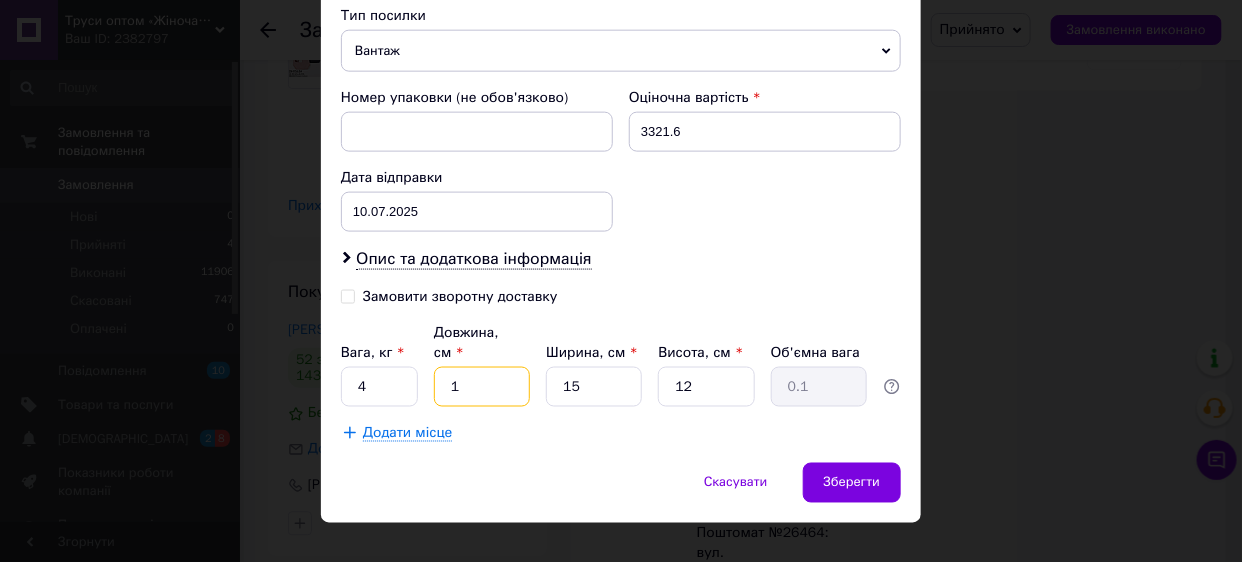 type 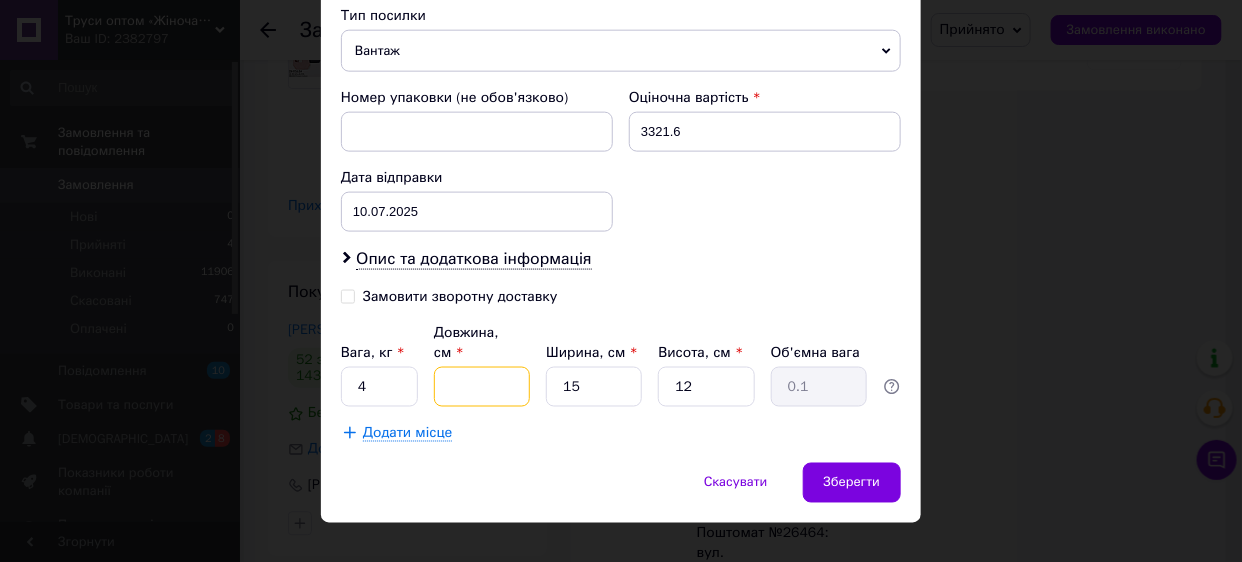 type 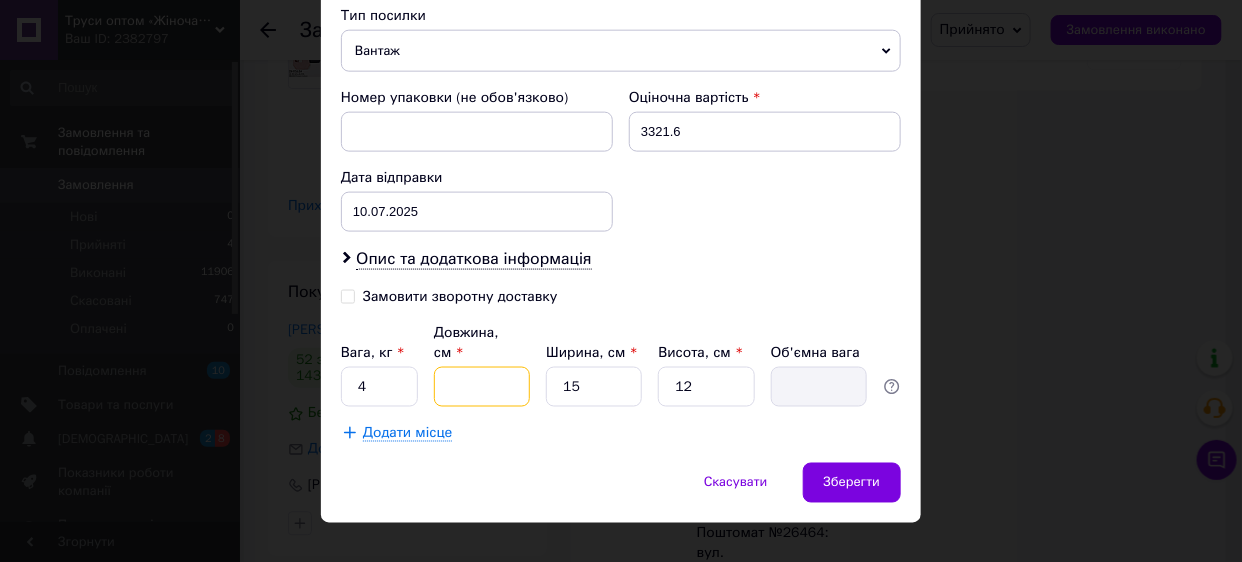 type on "4" 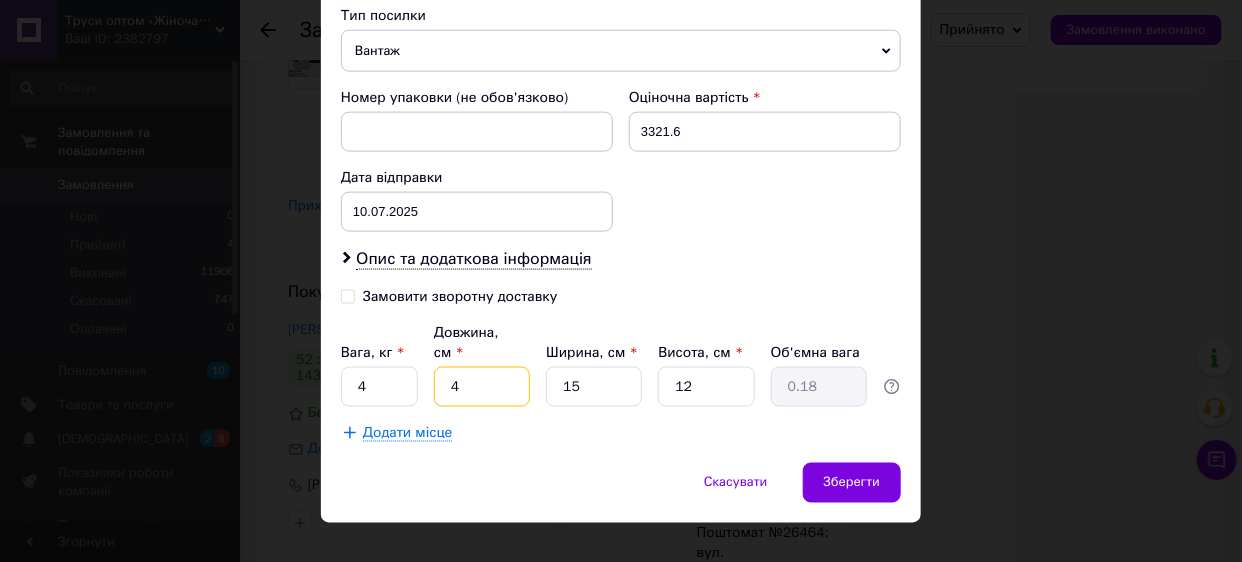 type on "47" 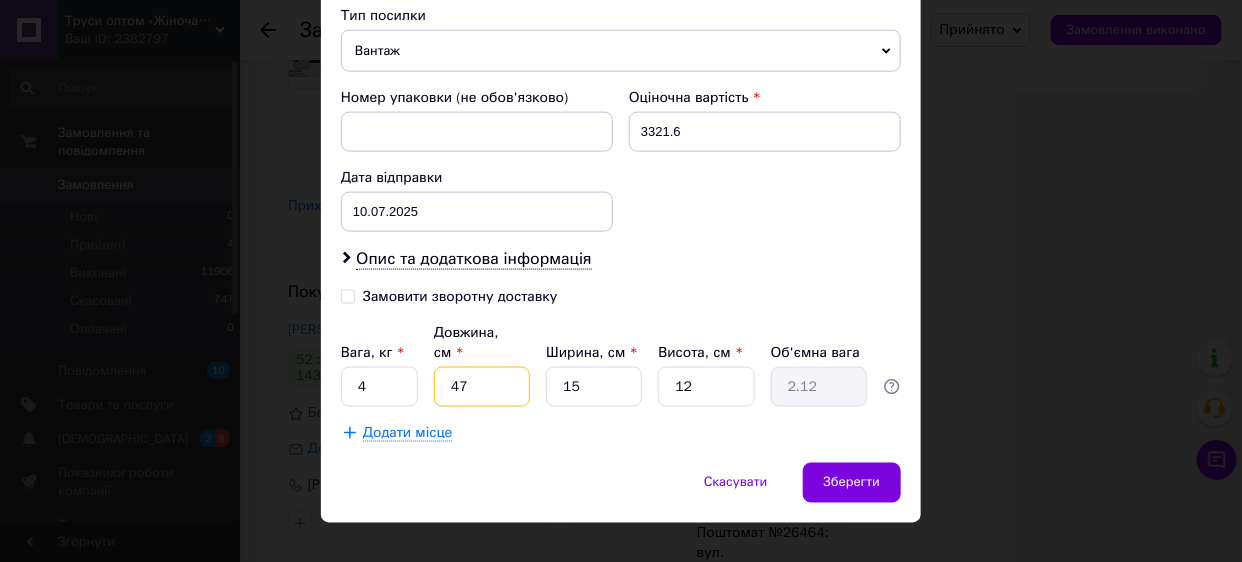 type on "47" 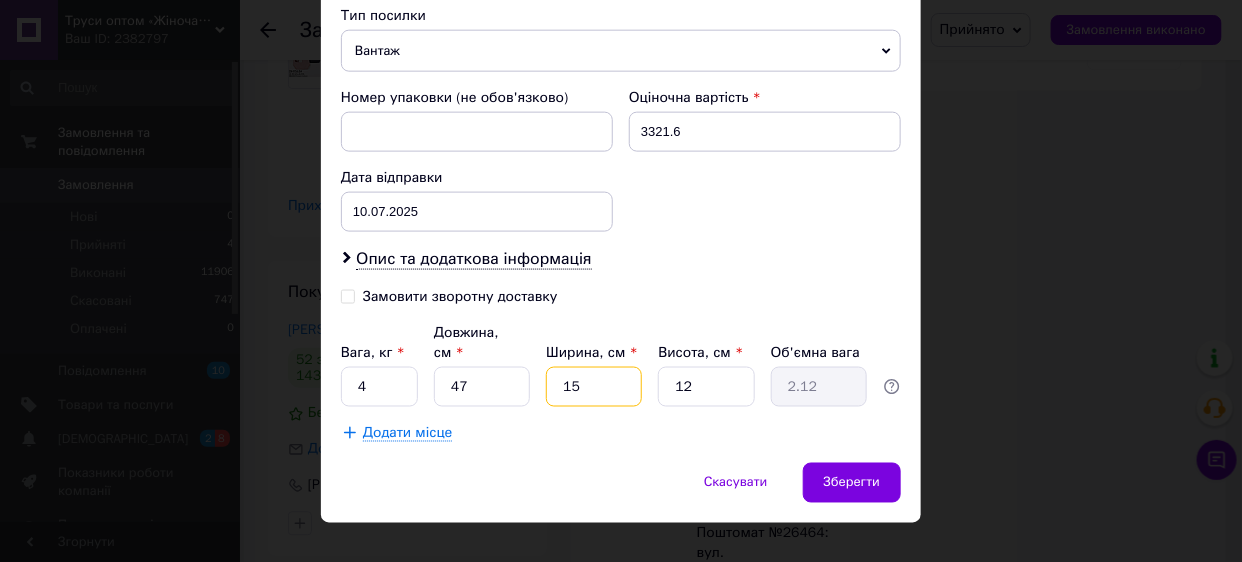 click on "15" at bounding box center [594, 387] 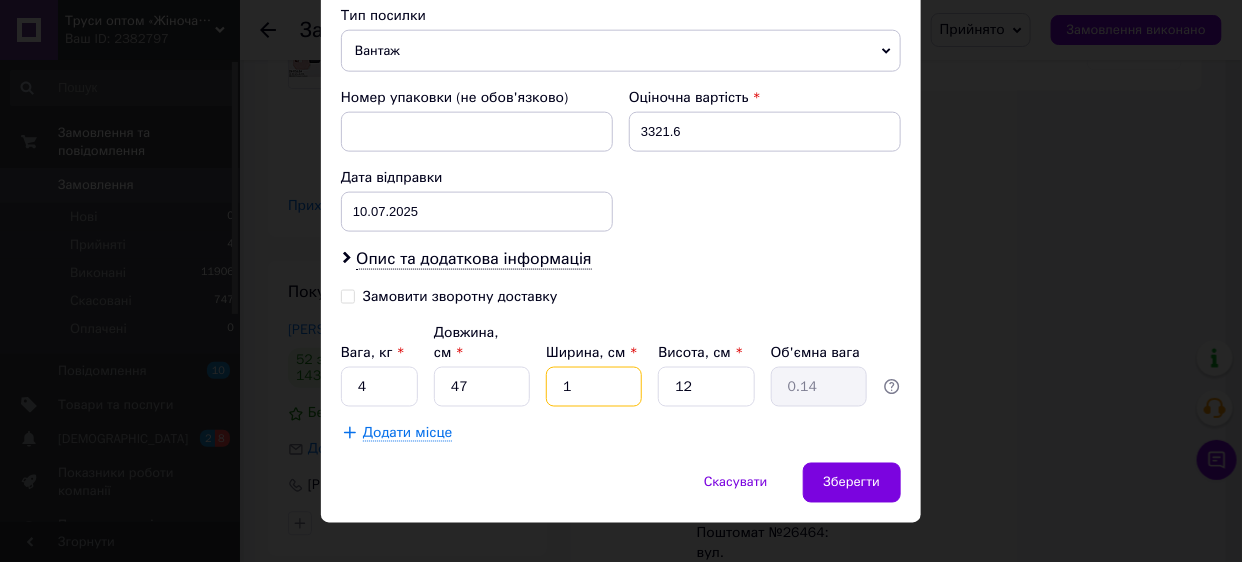 type 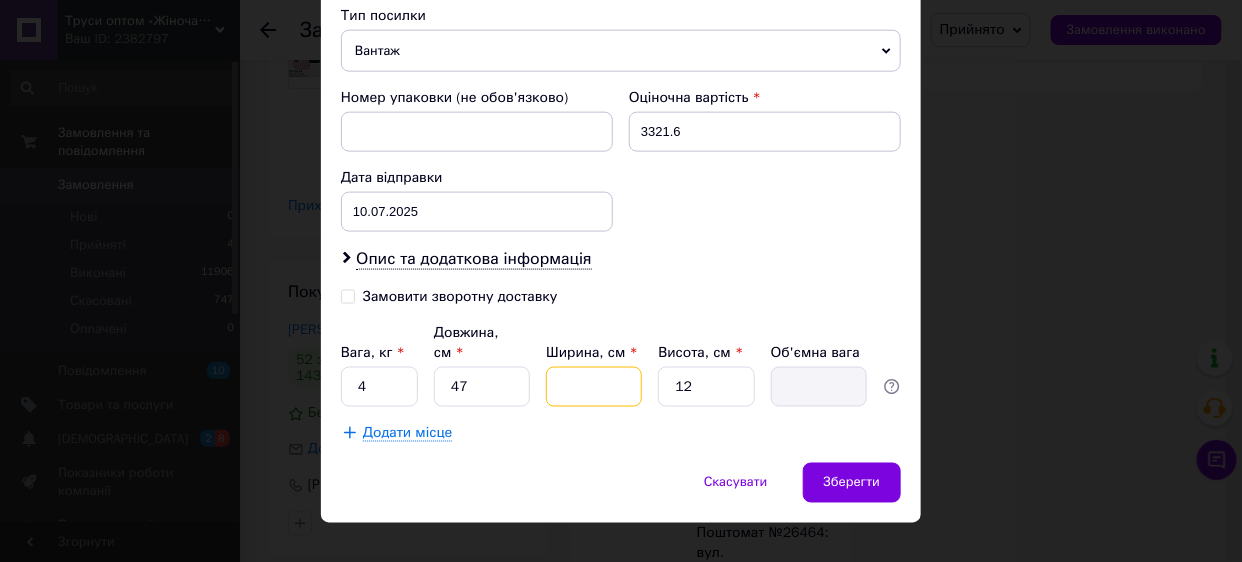 type on "3" 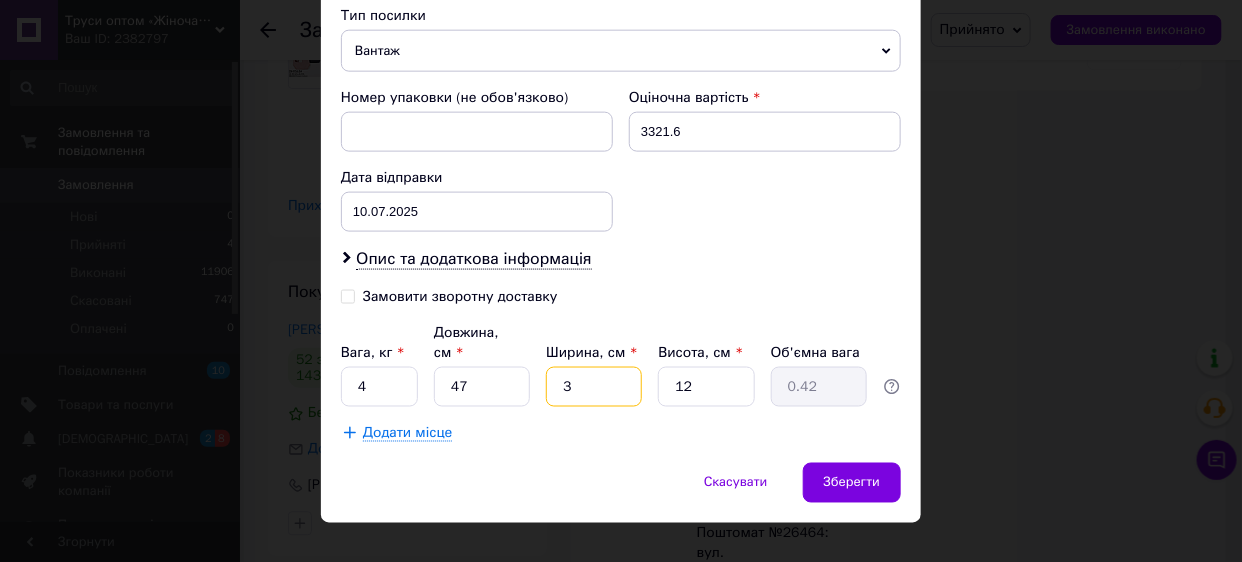 type on "37" 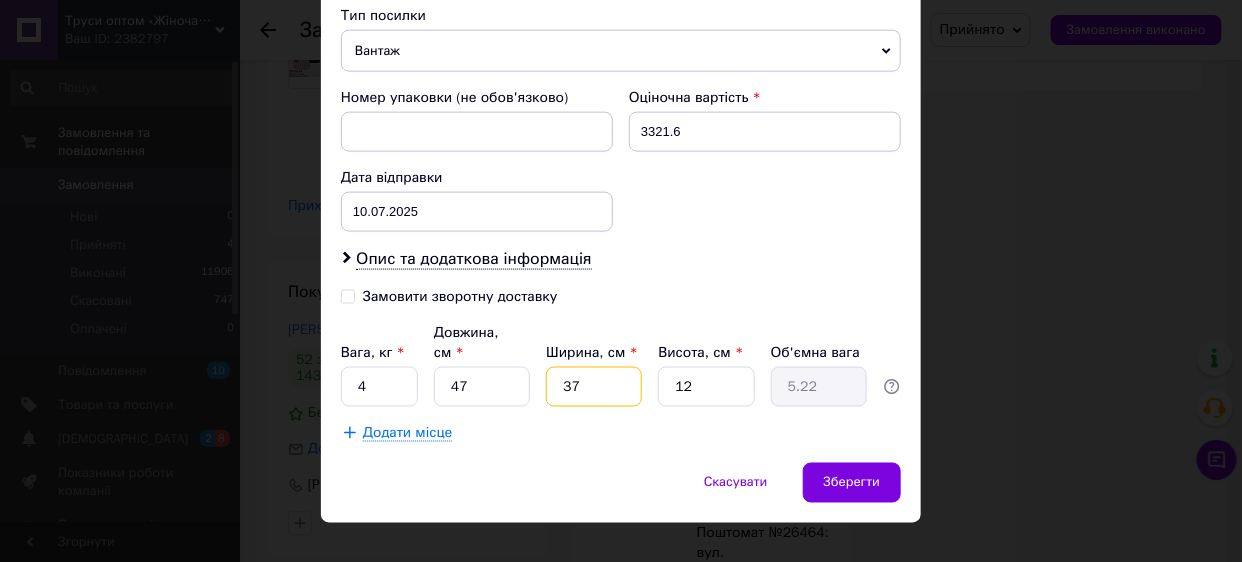 type on "37" 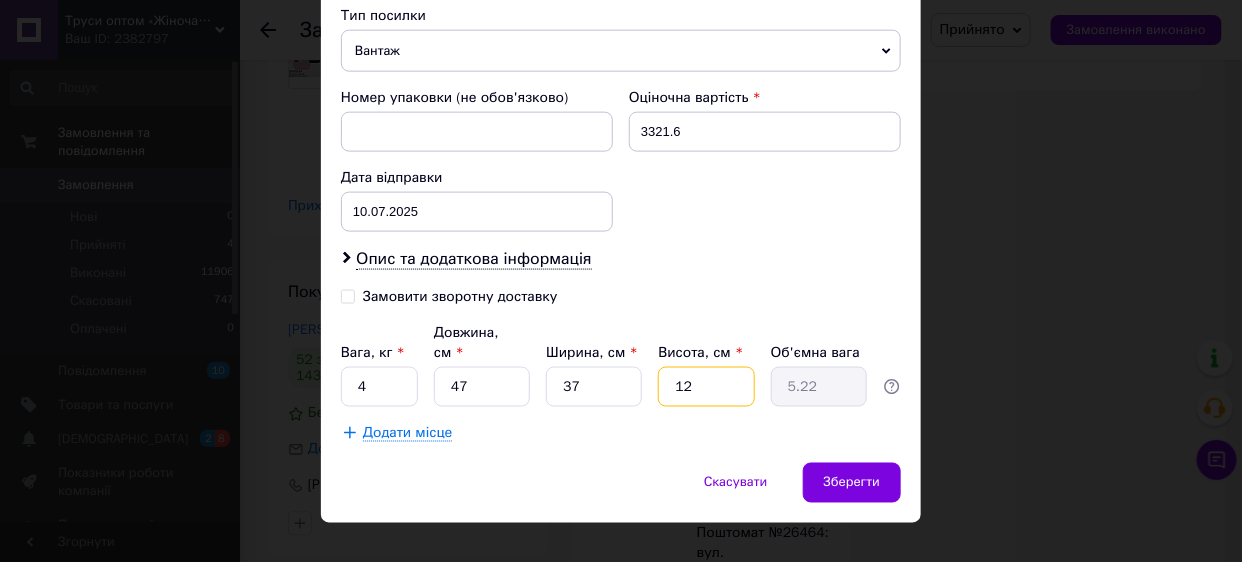 click on "12" at bounding box center (706, 387) 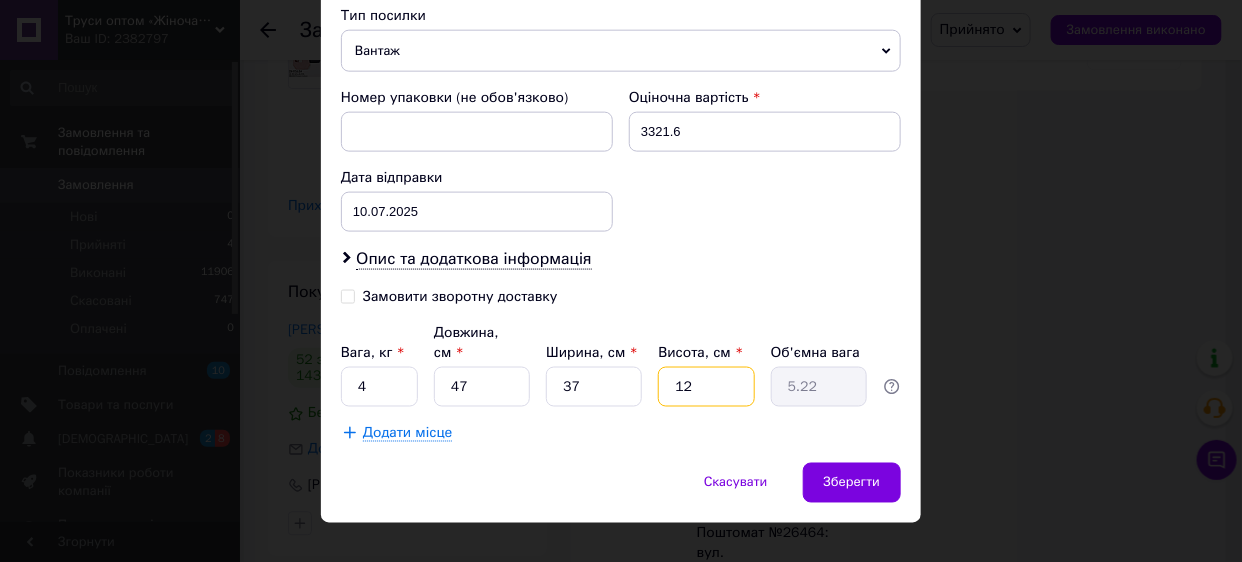 type on "1" 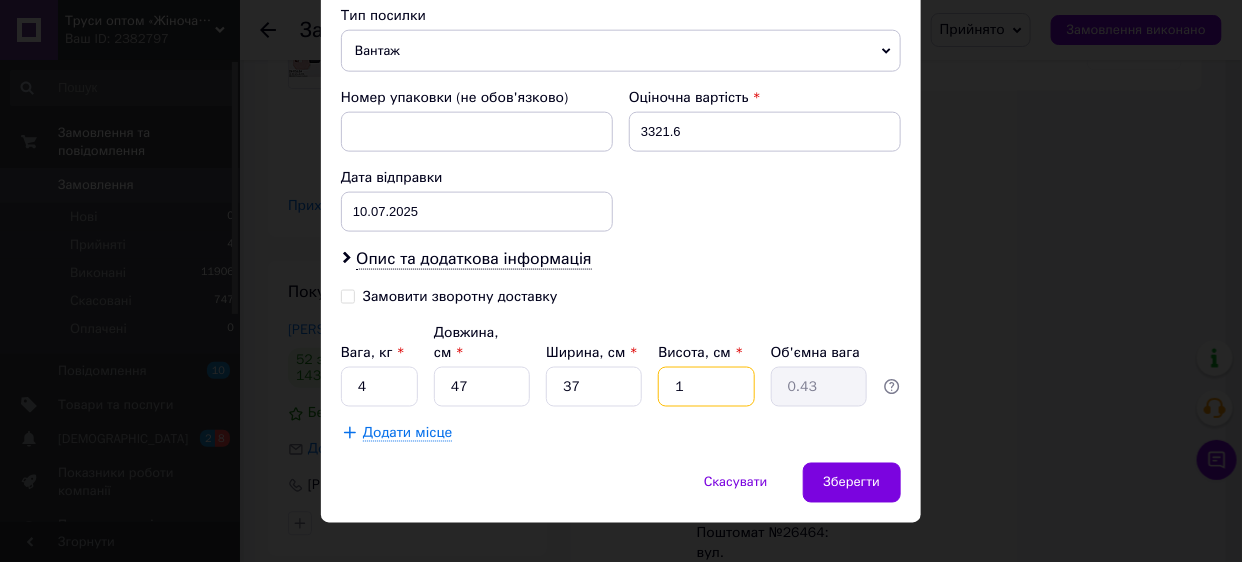 type on "14" 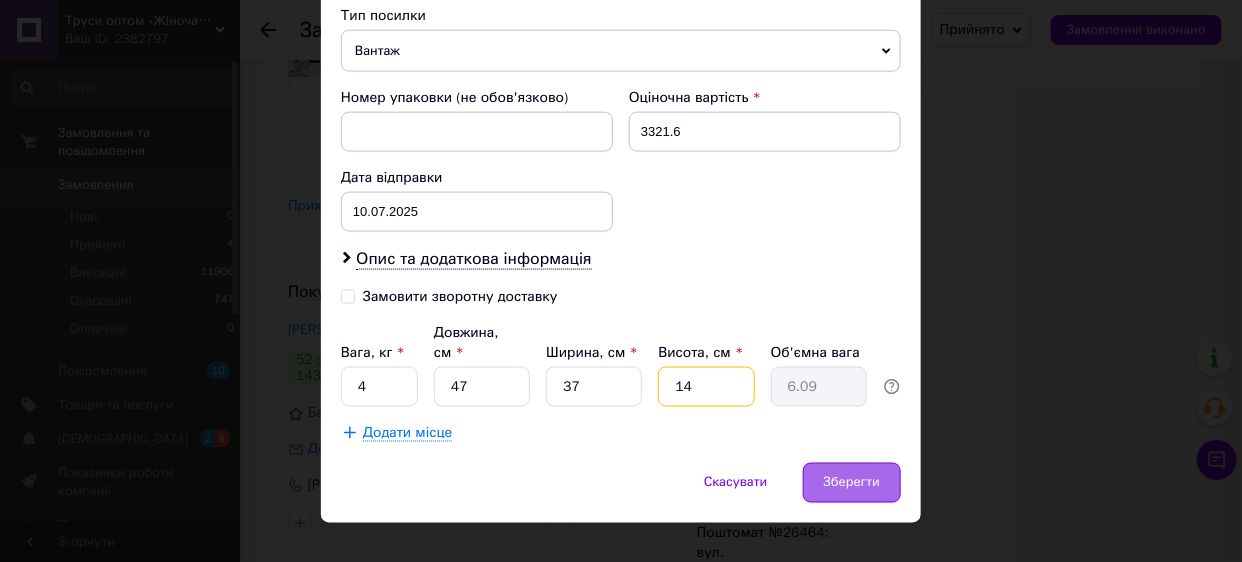 type on "14" 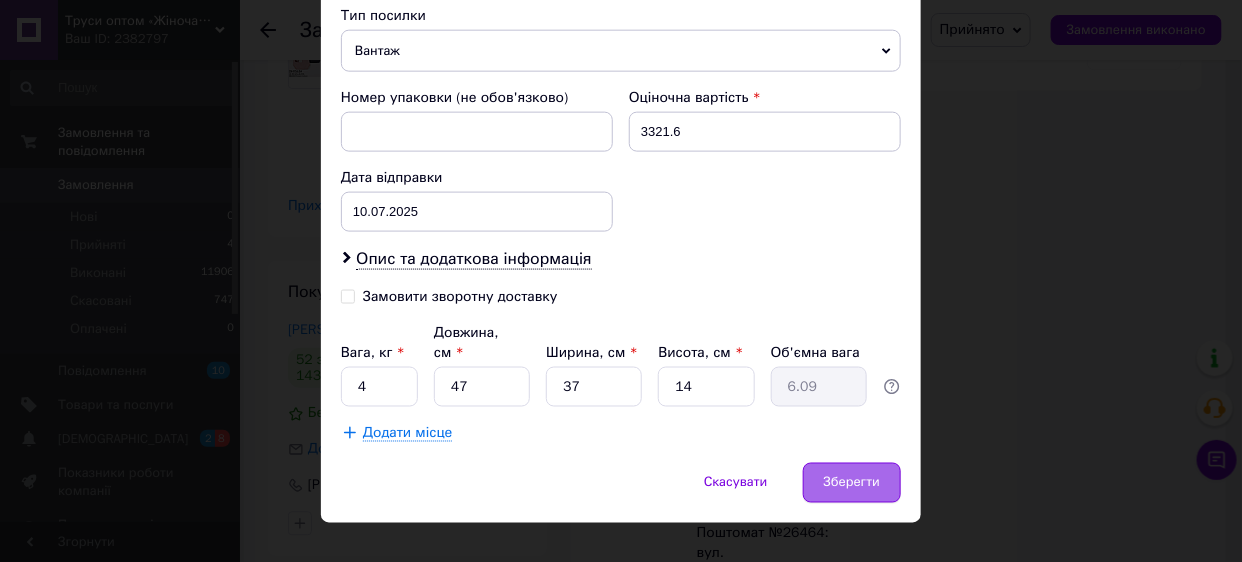 click on "Зберегти" at bounding box center [852, 483] 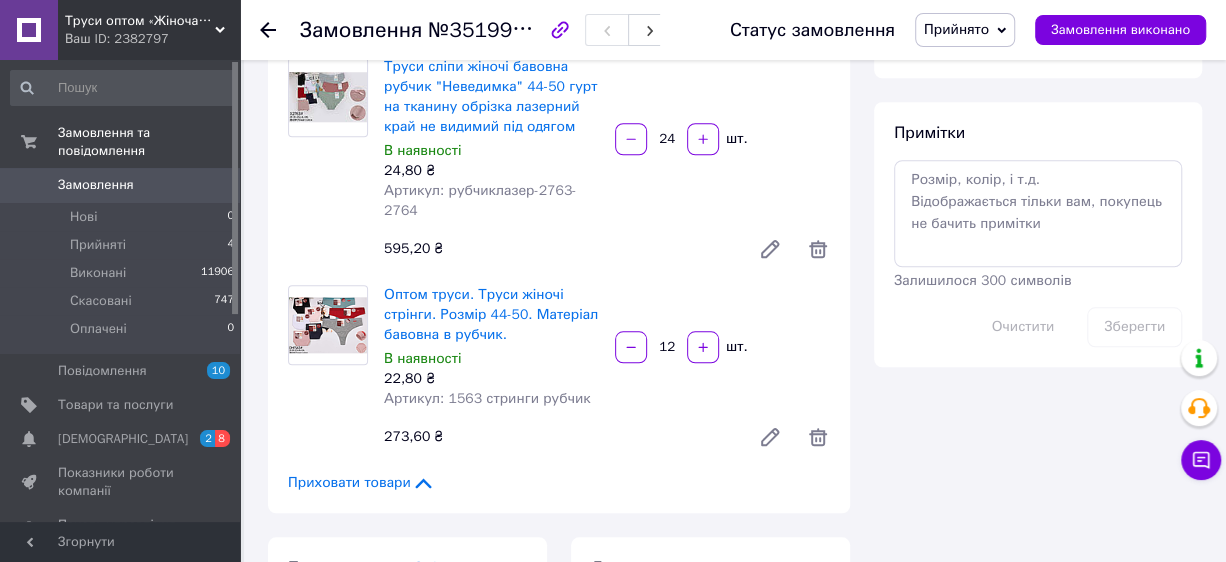scroll, scrollTop: 1111, scrollLeft: 0, axis: vertical 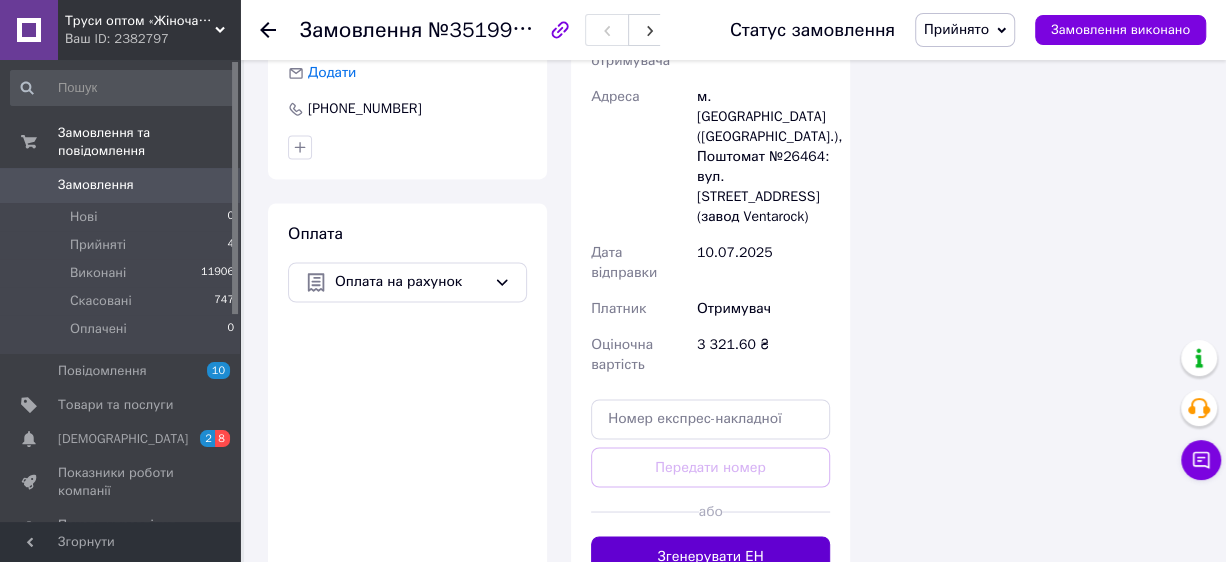 click on "Згенерувати ЕН" at bounding box center [710, 556] 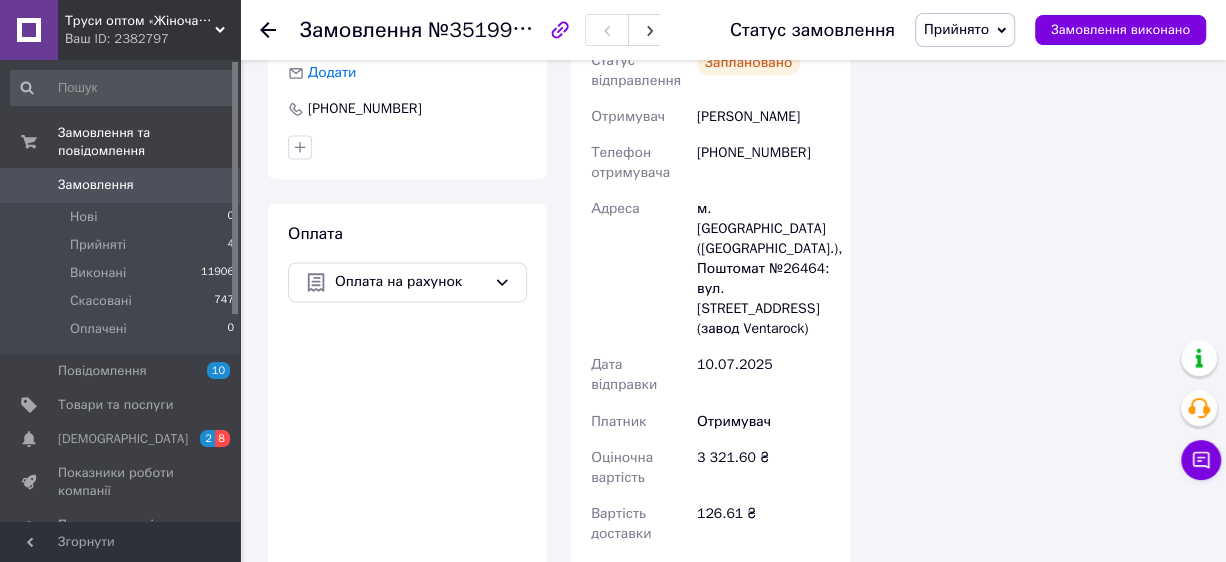 click on "Роздрукувати ЕН" at bounding box center (710, 587) 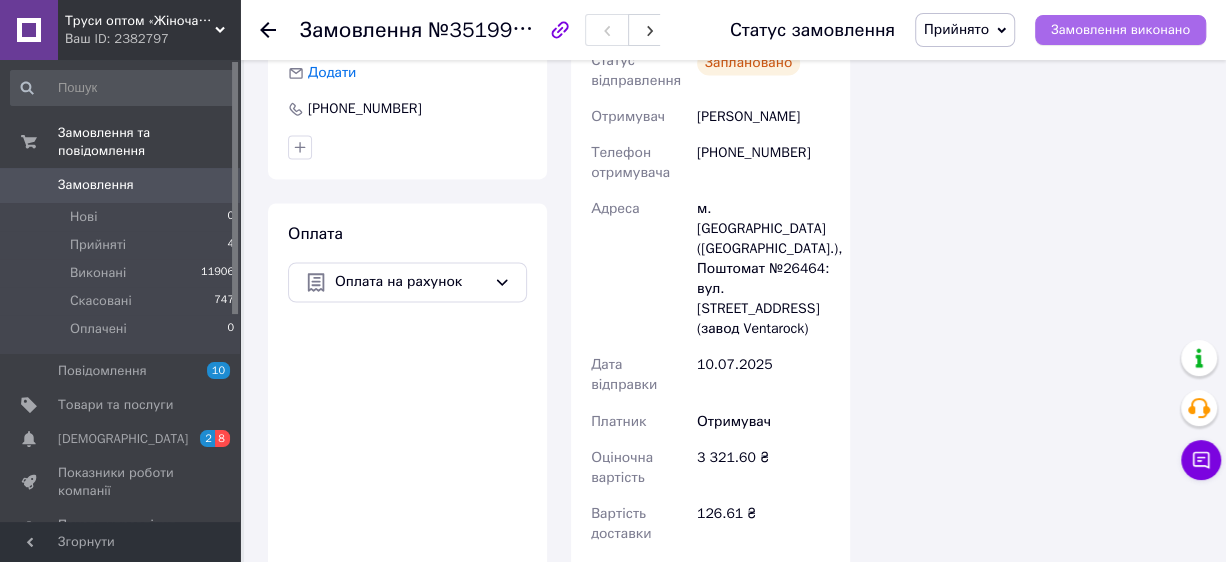 click on "Замовлення виконано" at bounding box center [1120, 30] 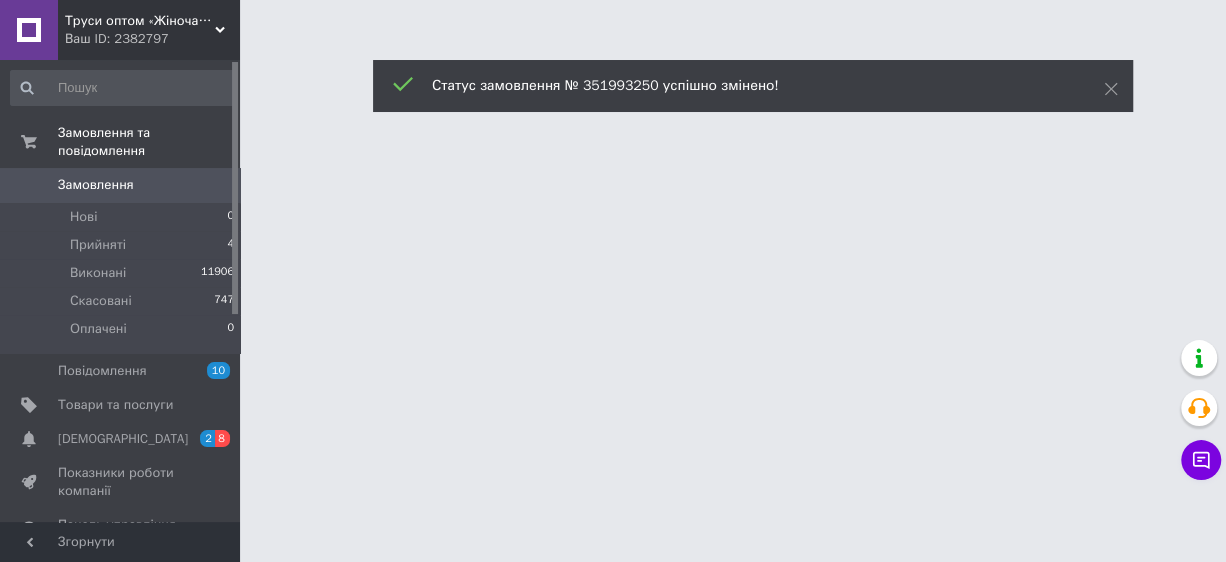 scroll, scrollTop: 0, scrollLeft: 0, axis: both 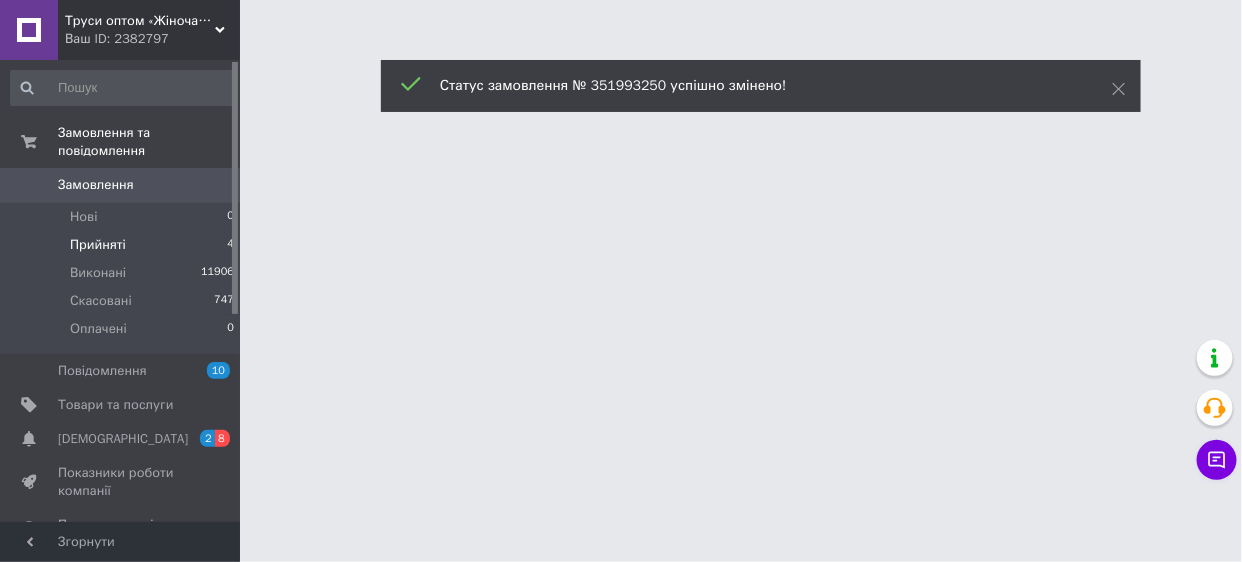 click on "Прийняті" at bounding box center (98, 245) 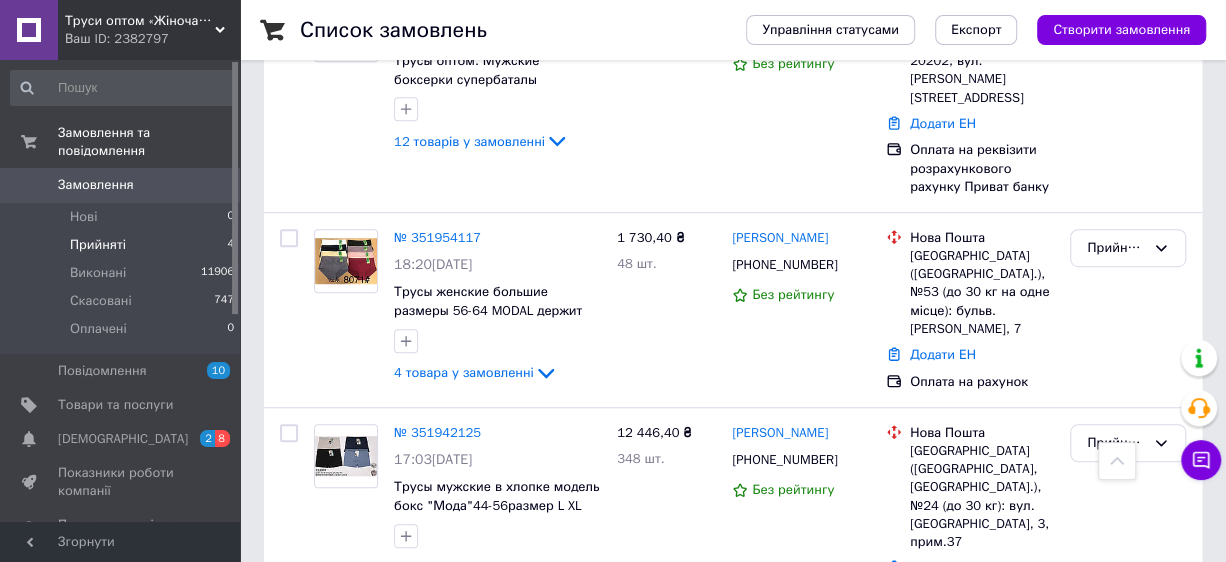 scroll, scrollTop: 557, scrollLeft: 0, axis: vertical 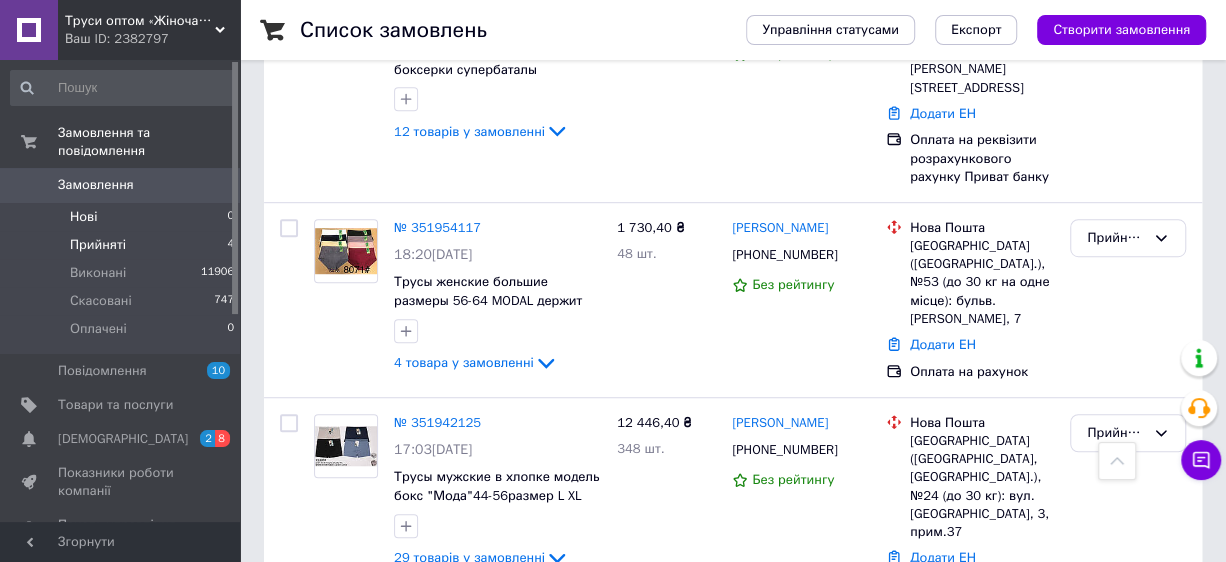 click on "Нові 0" at bounding box center (123, 217) 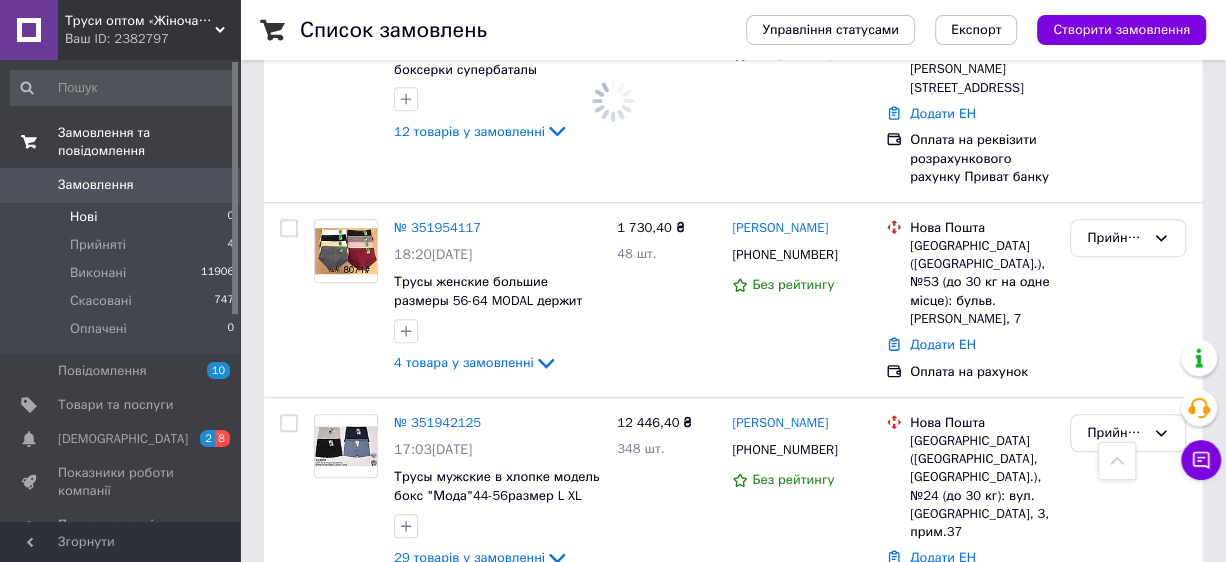 scroll, scrollTop: 0, scrollLeft: 0, axis: both 